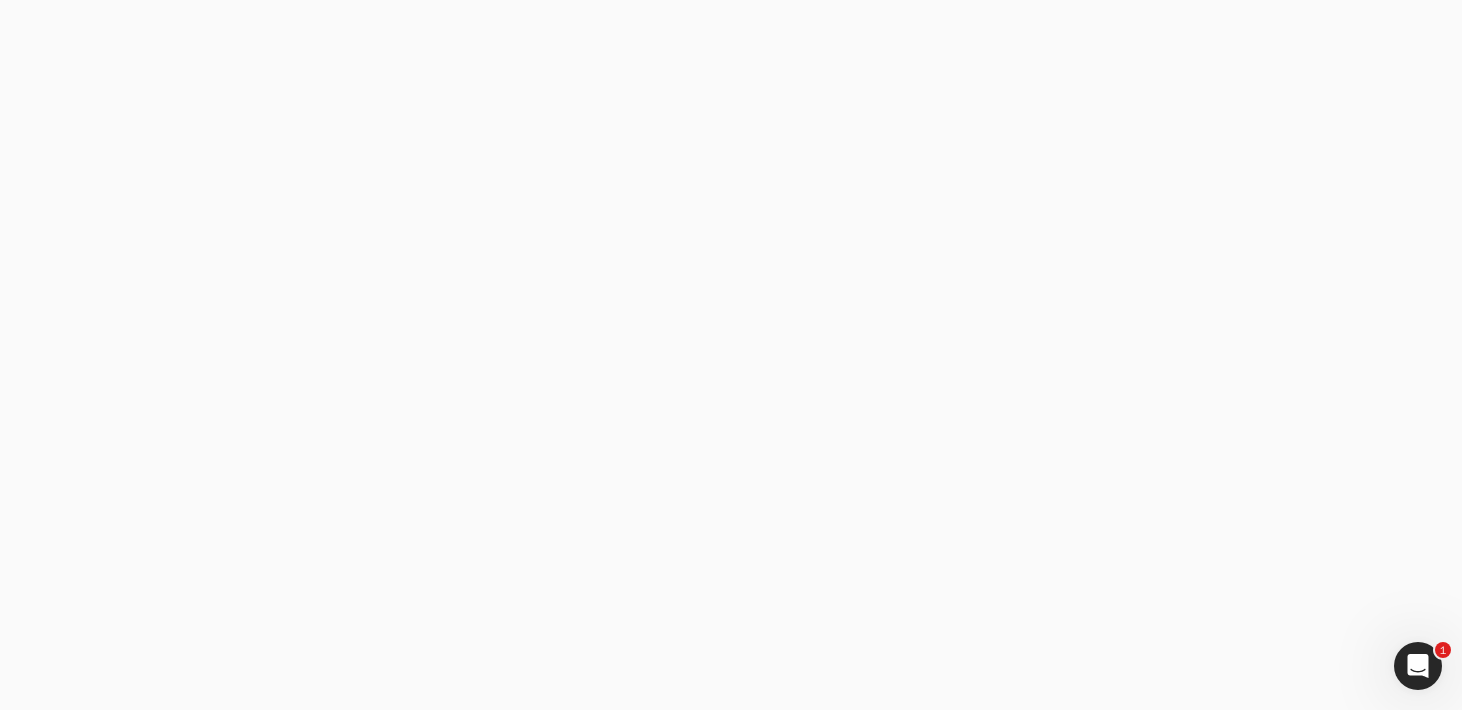 scroll, scrollTop: 0, scrollLeft: 0, axis: both 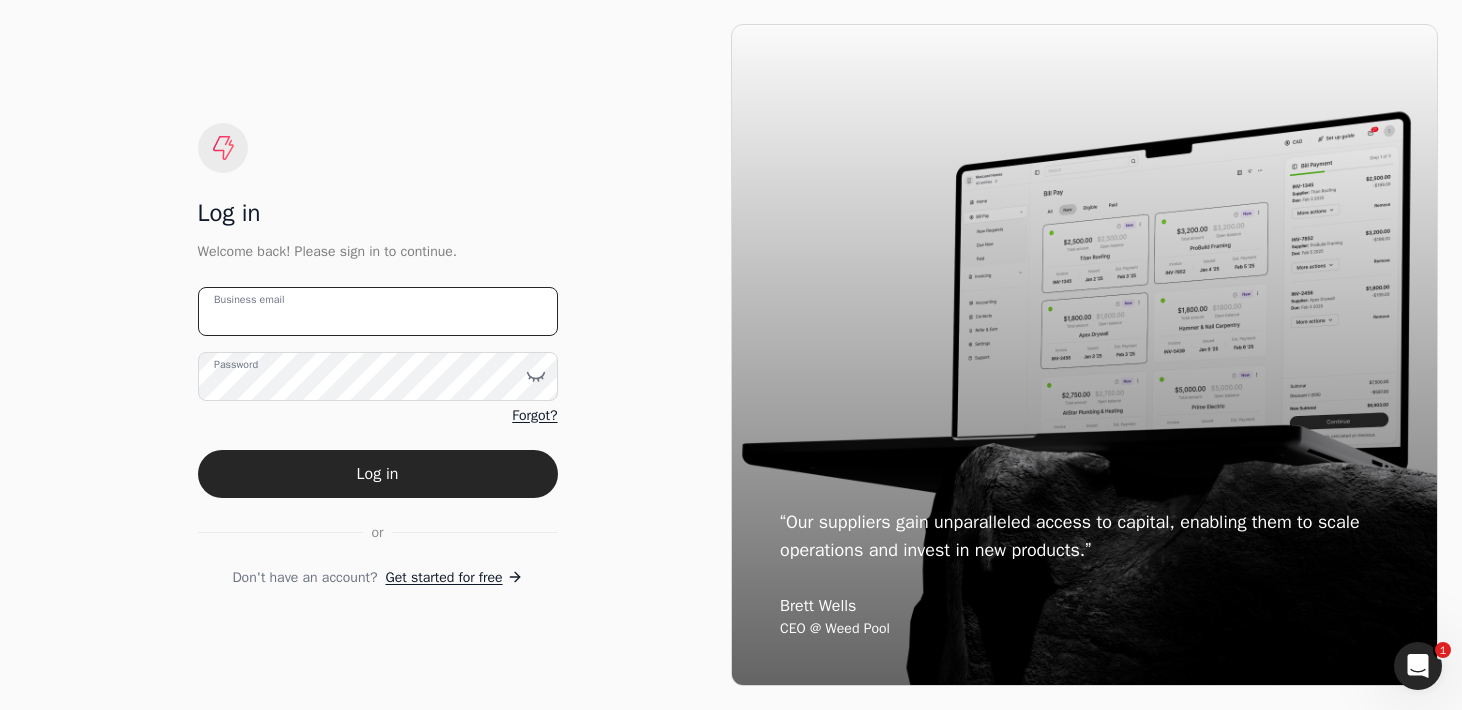 click on "Business email" at bounding box center [378, 311] 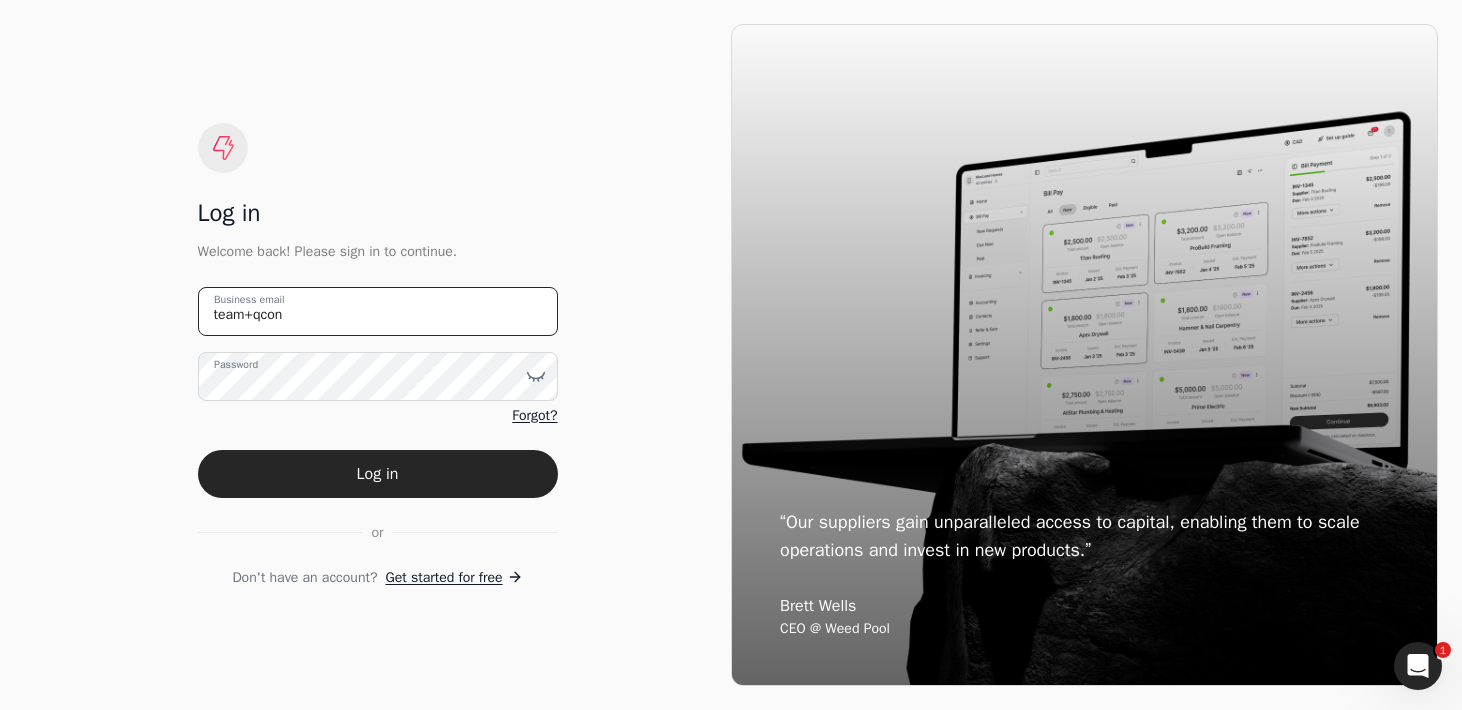 type on "[EMAIL]" 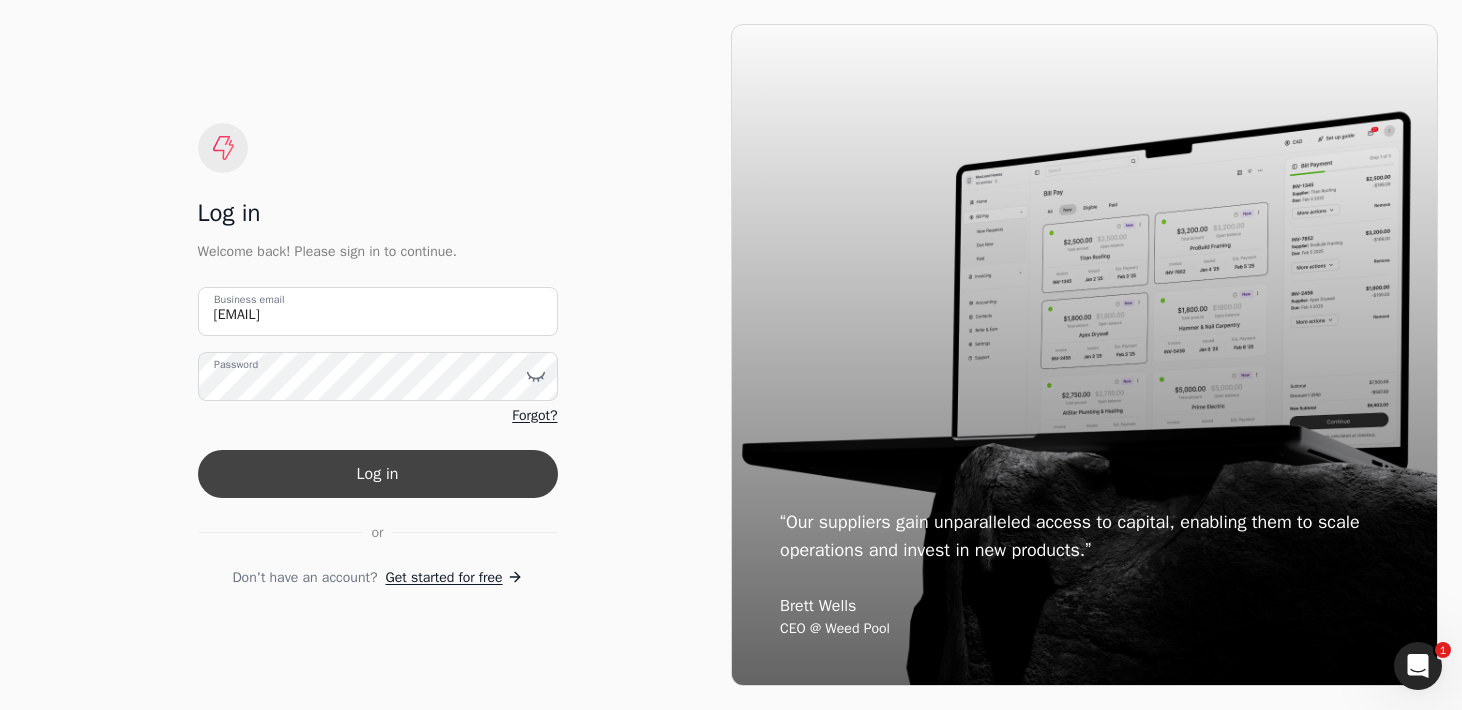 click on "Log in" at bounding box center (378, 474) 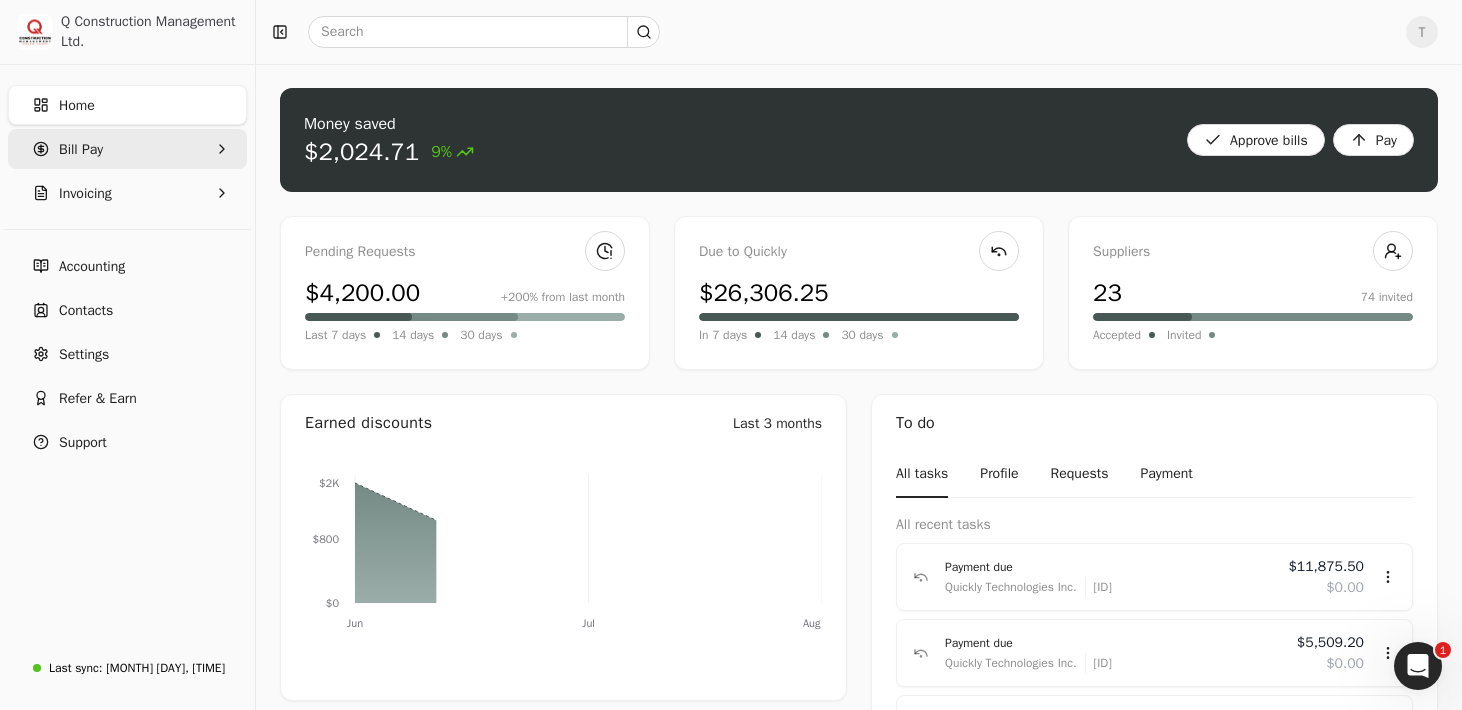click on "Bill Pay" at bounding box center [127, 149] 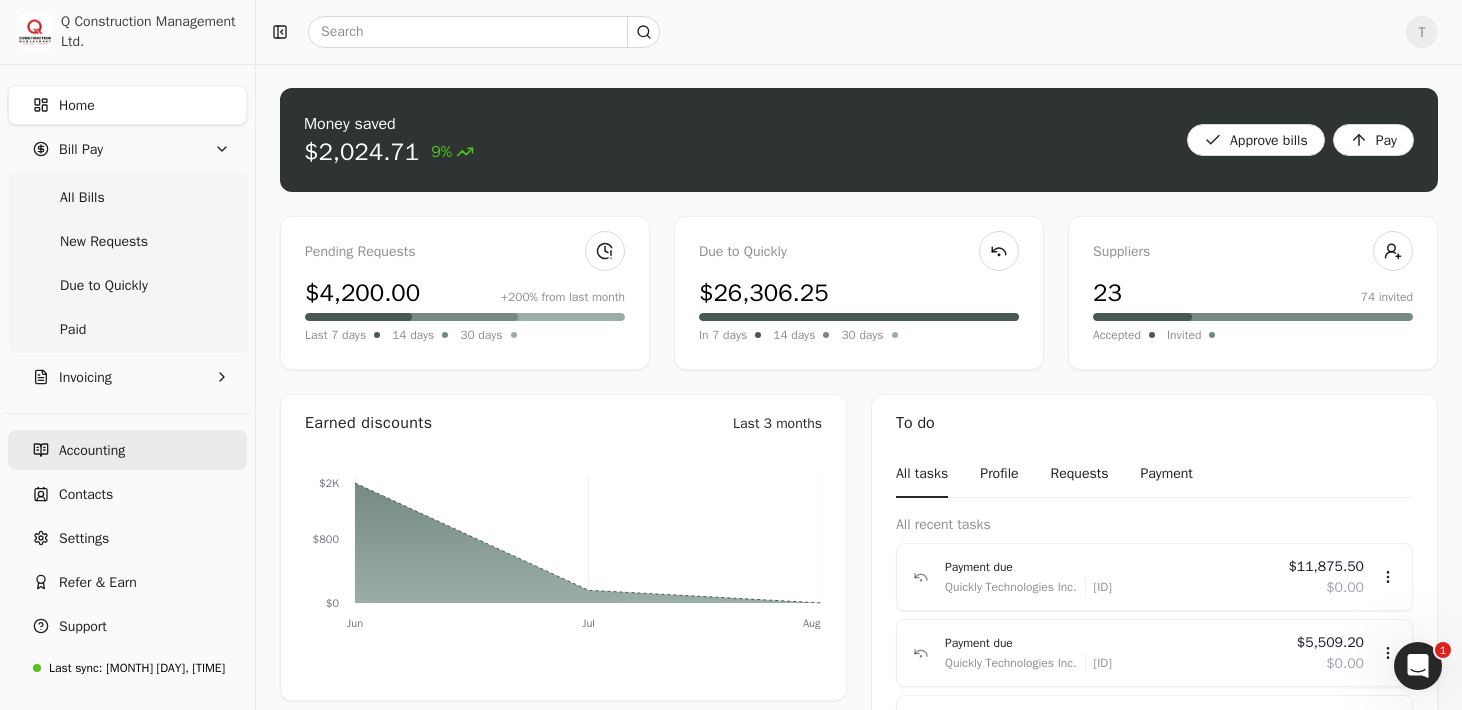 click on "Accounting" at bounding box center [127, 450] 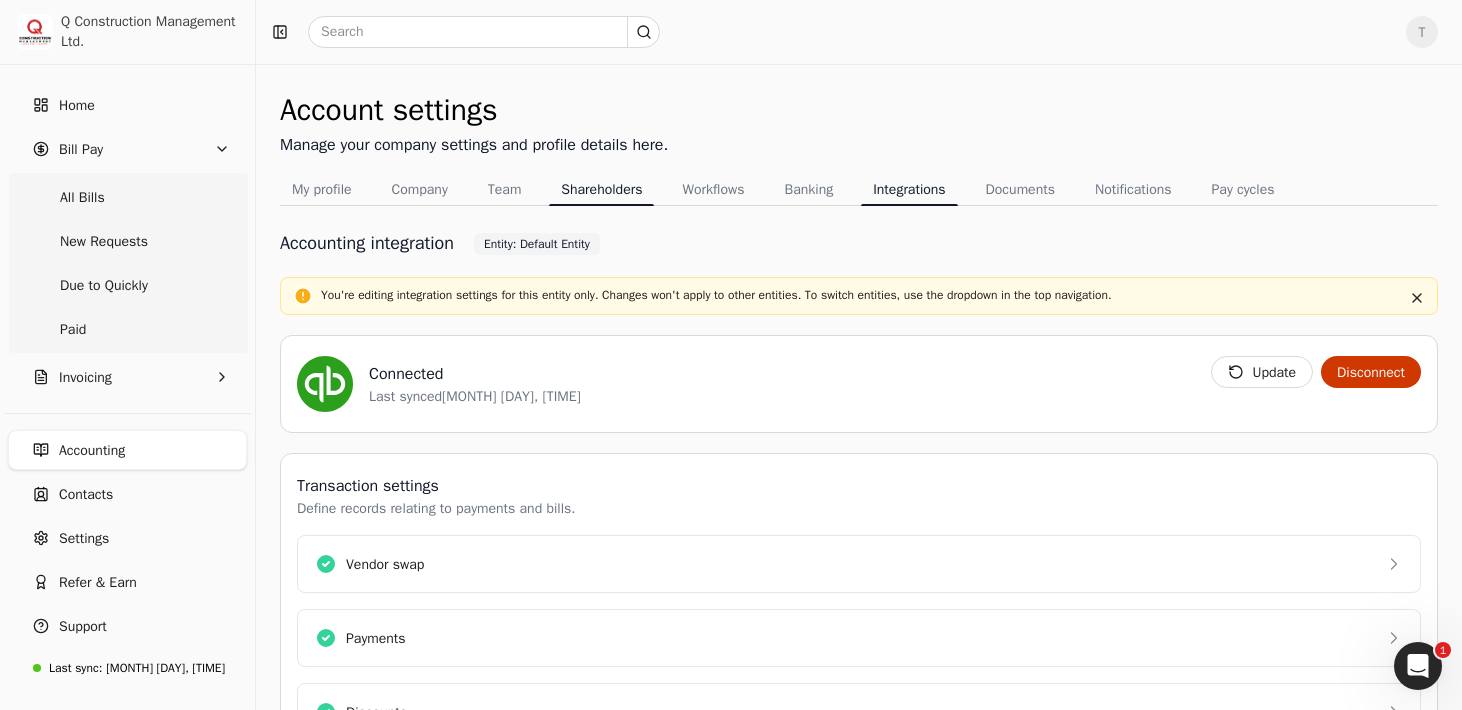 click on "Shareholders" at bounding box center [601, 189] 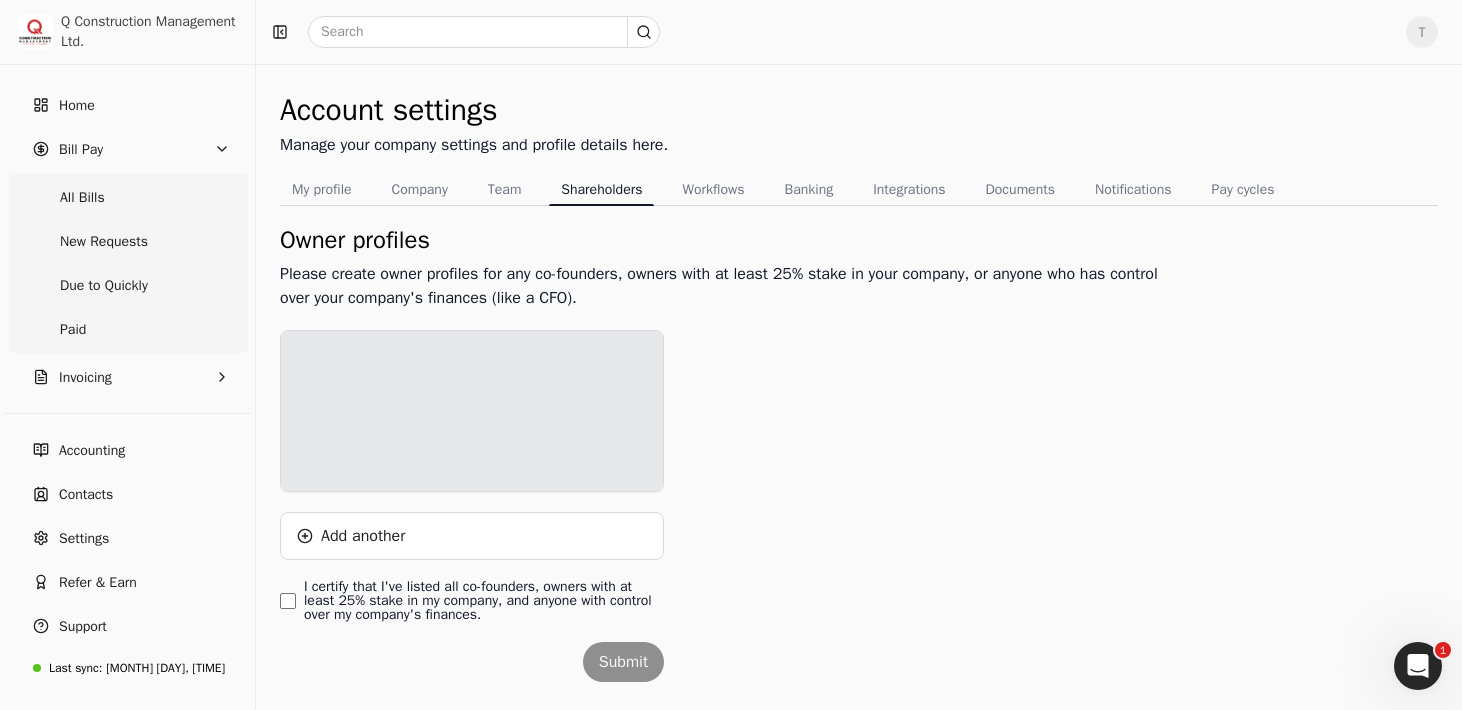 click on "Workflows" at bounding box center [713, 189] 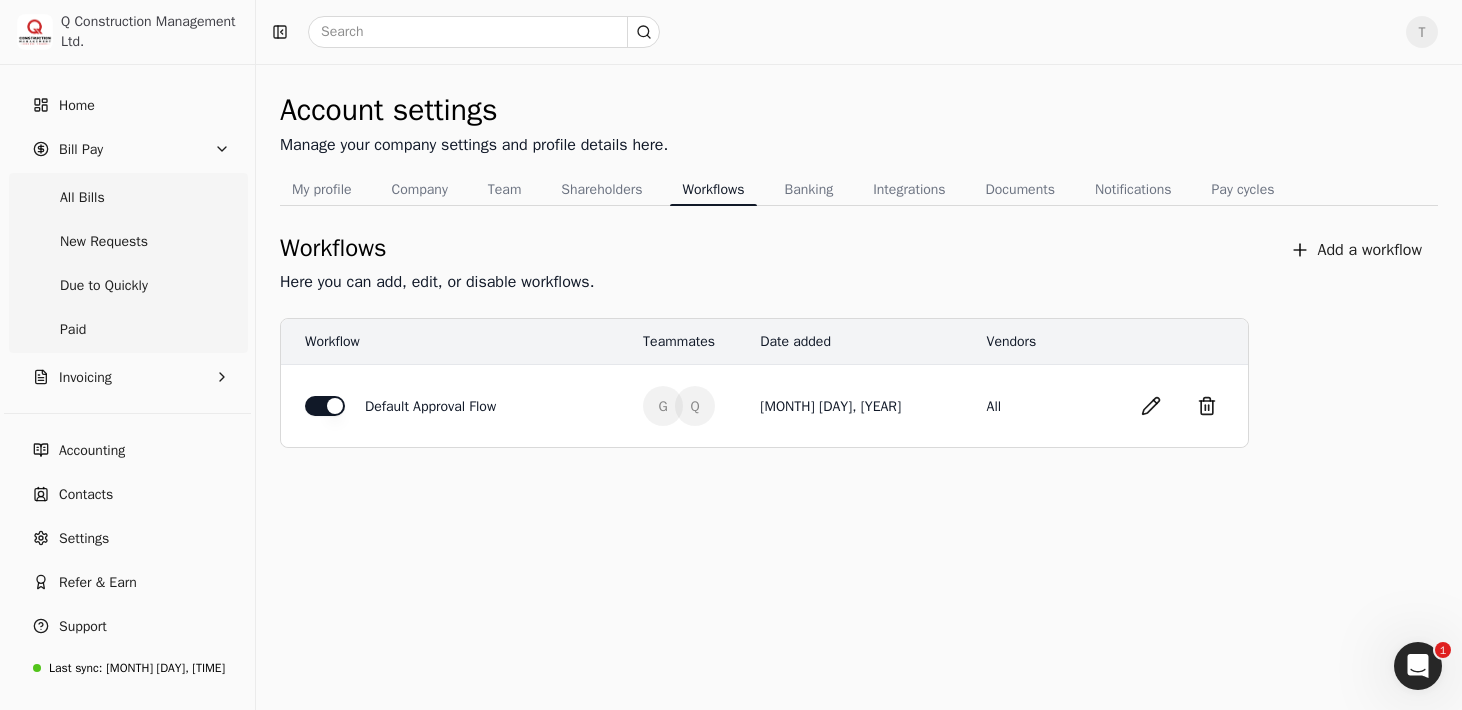 click on "Q" at bounding box center [695, 406] 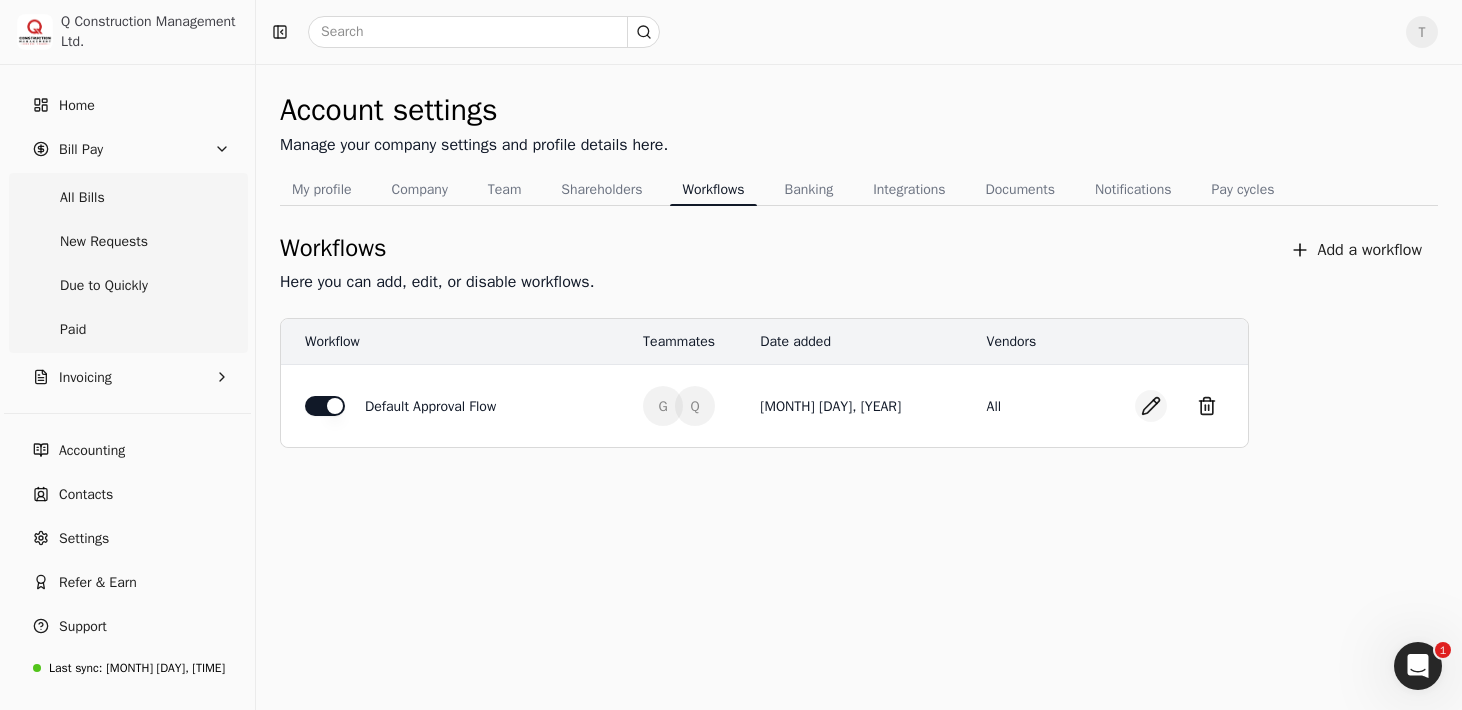 click at bounding box center (1151, 406) 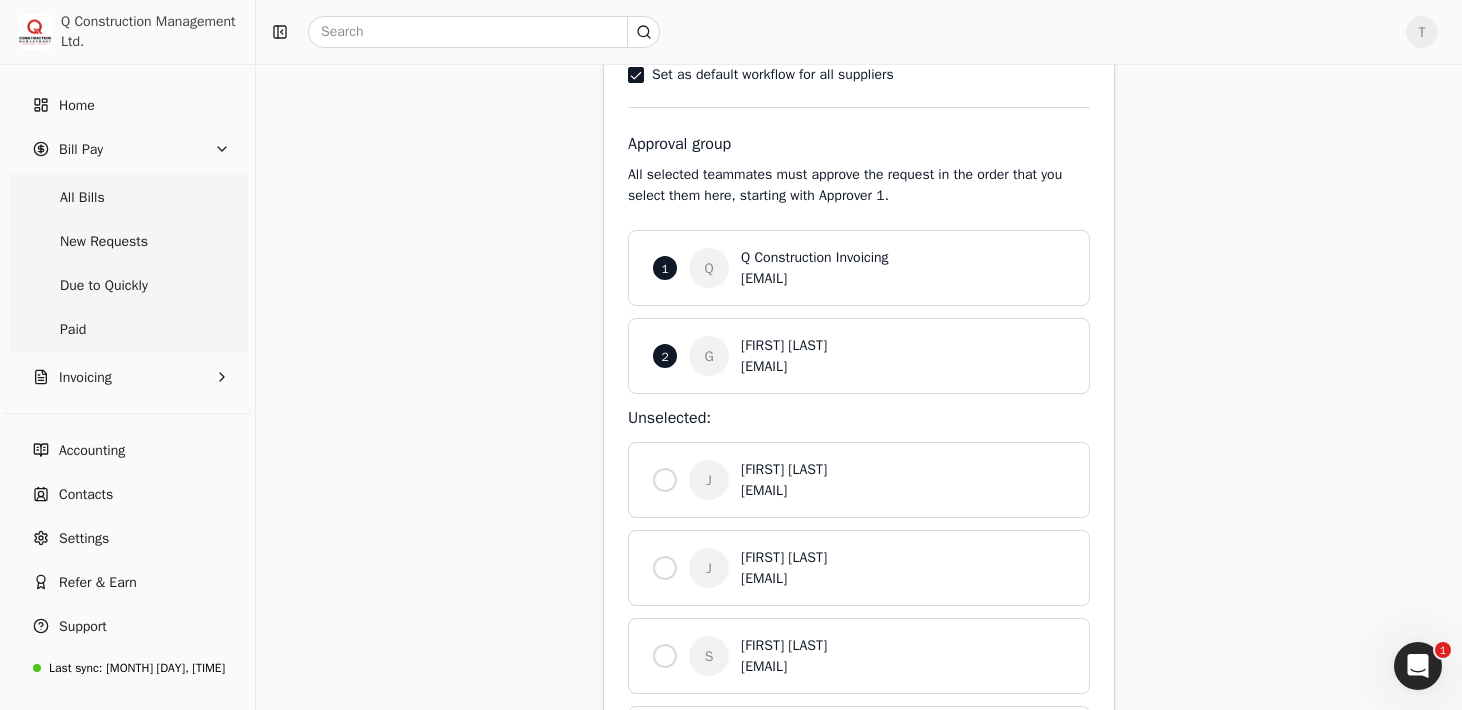 scroll, scrollTop: 588, scrollLeft: 0, axis: vertical 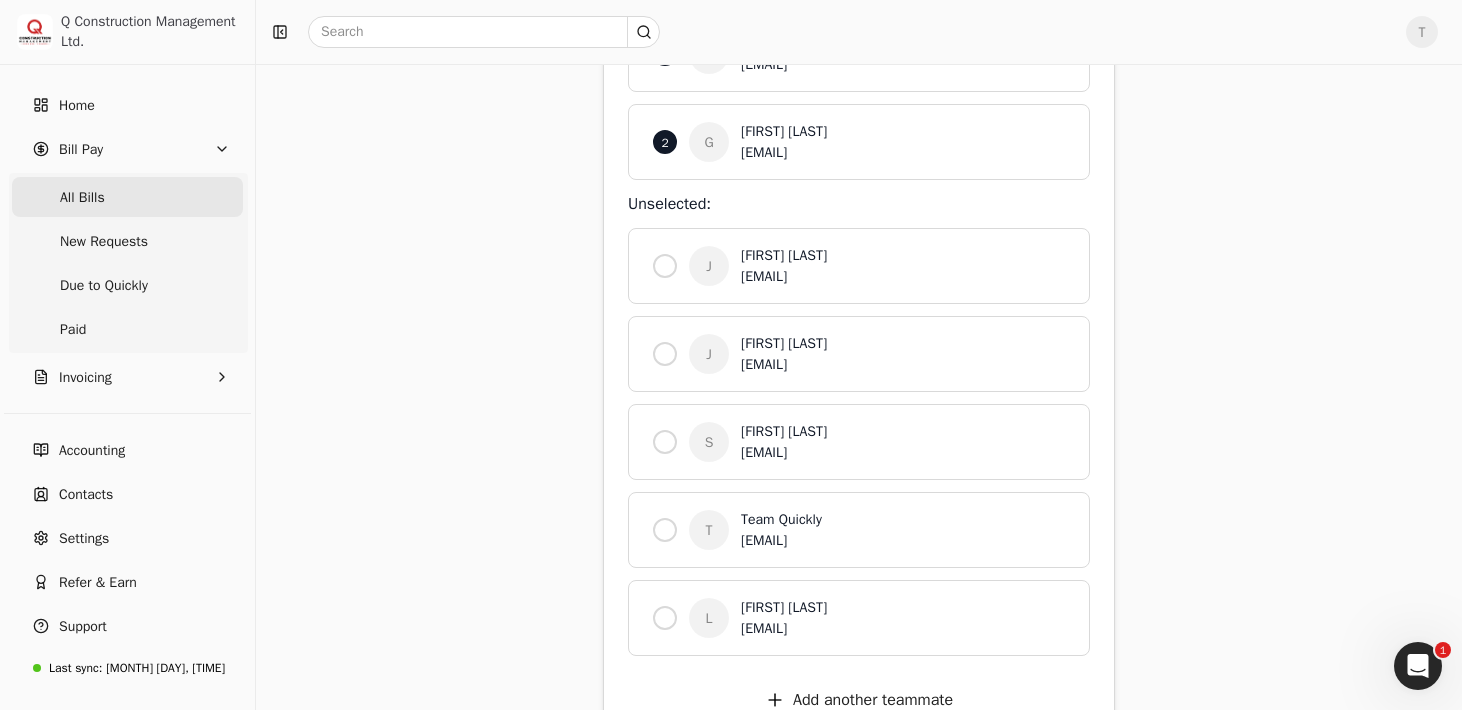 click on "All Bills" at bounding box center (127, 197) 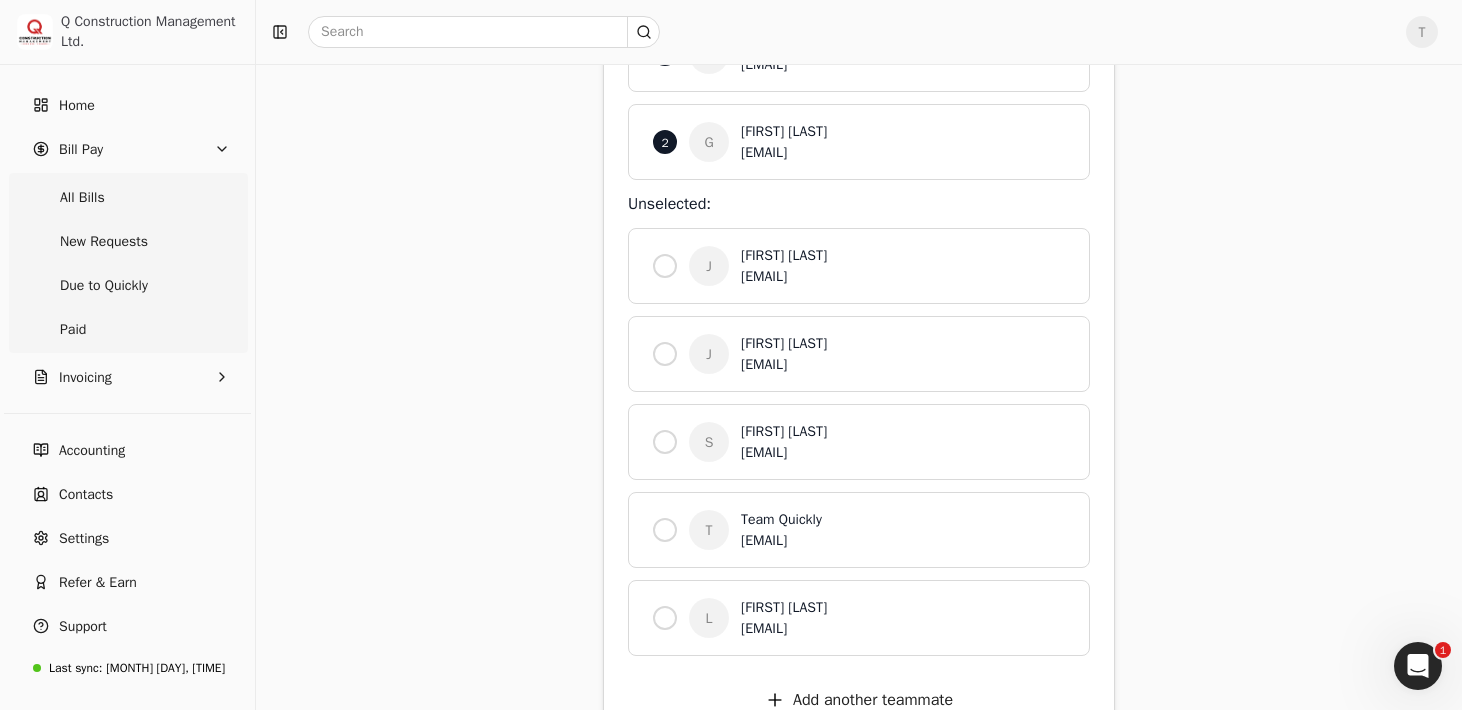 scroll, scrollTop: 0, scrollLeft: 0, axis: both 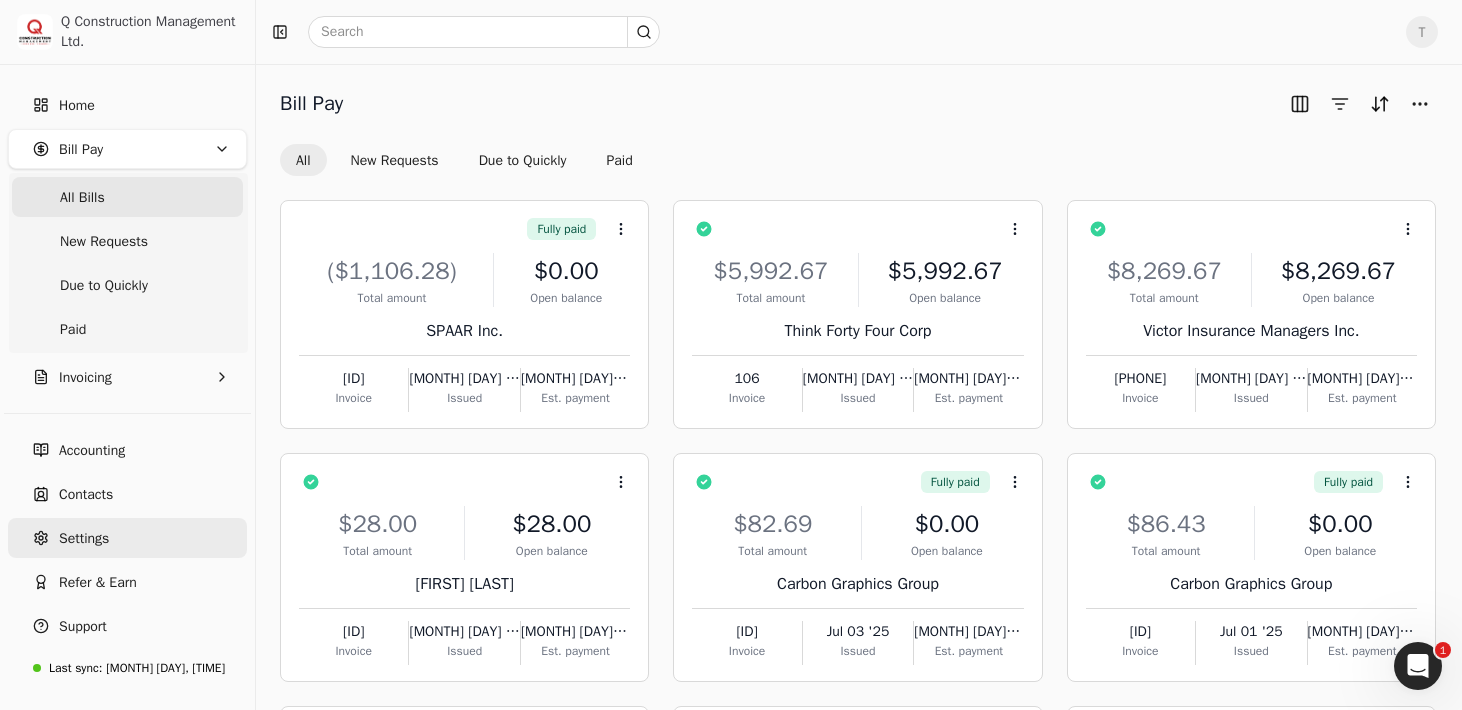 click on "Settings" at bounding box center (127, 538) 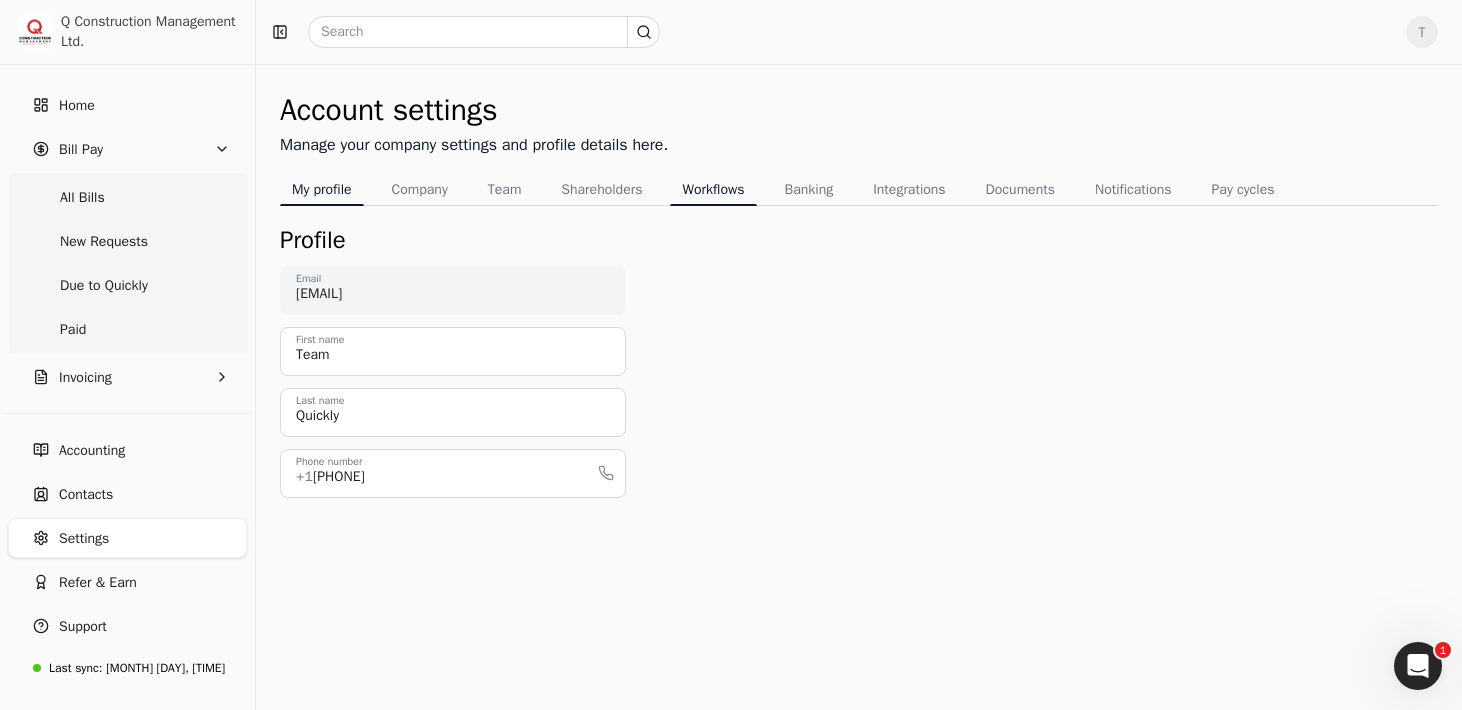 click on "Workflows" at bounding box center (713, 189) 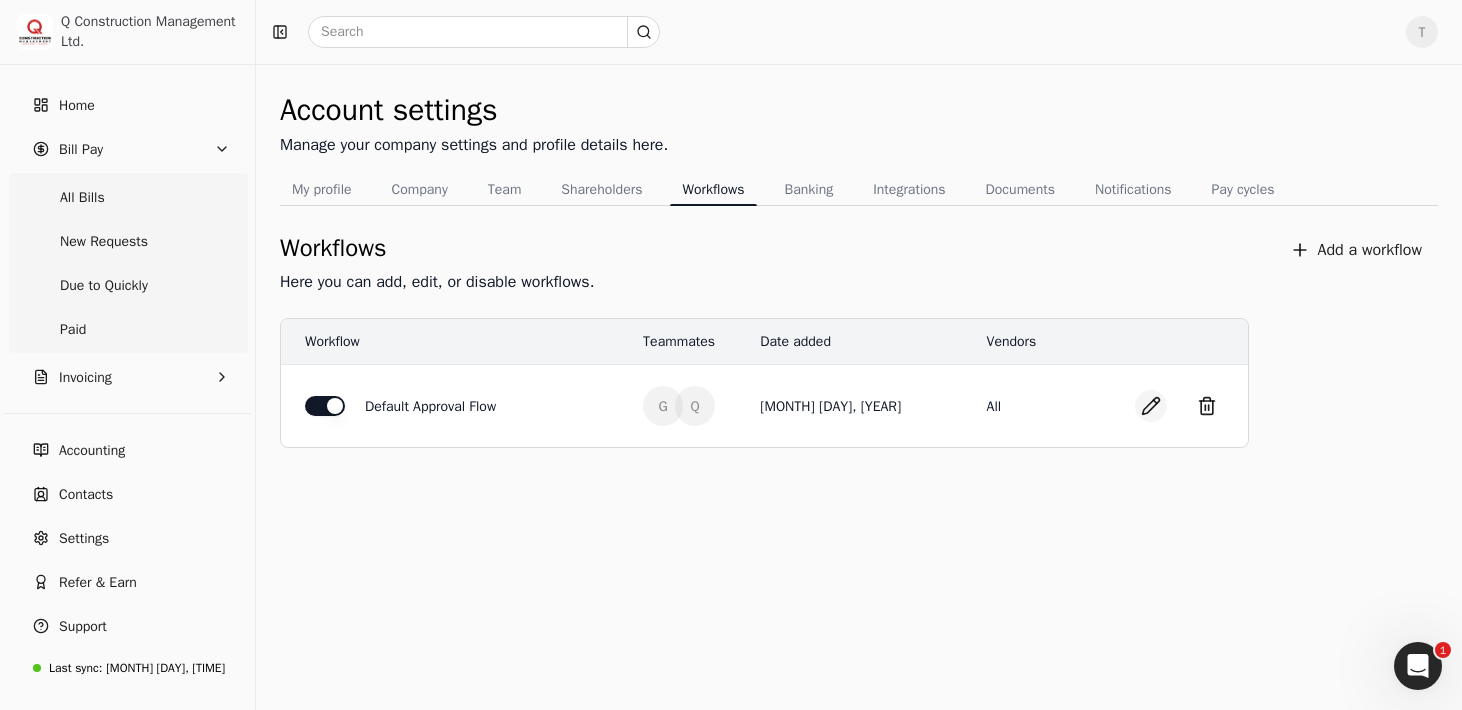 click at bounding box center [1151, 406] 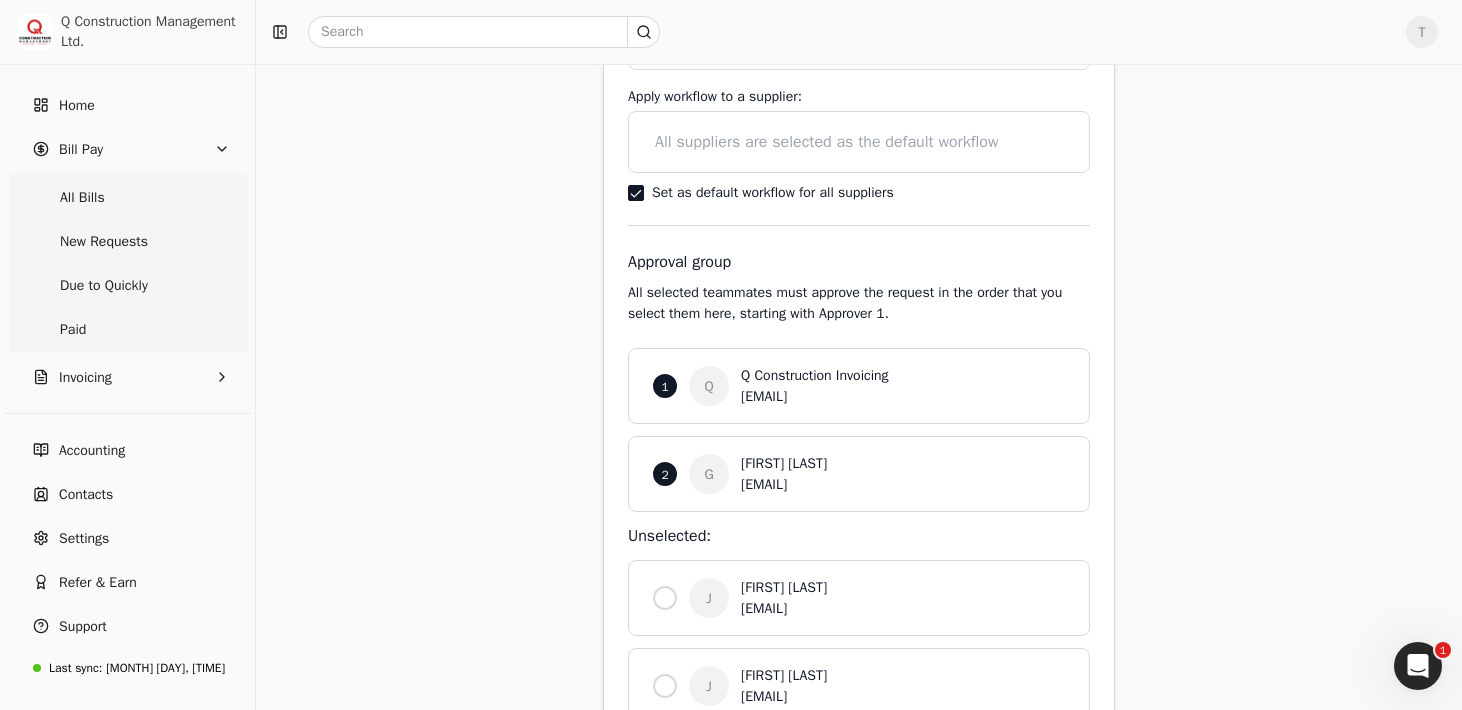 scroll, scrollTop: 264, scrollLeft: 0, axis: vertical 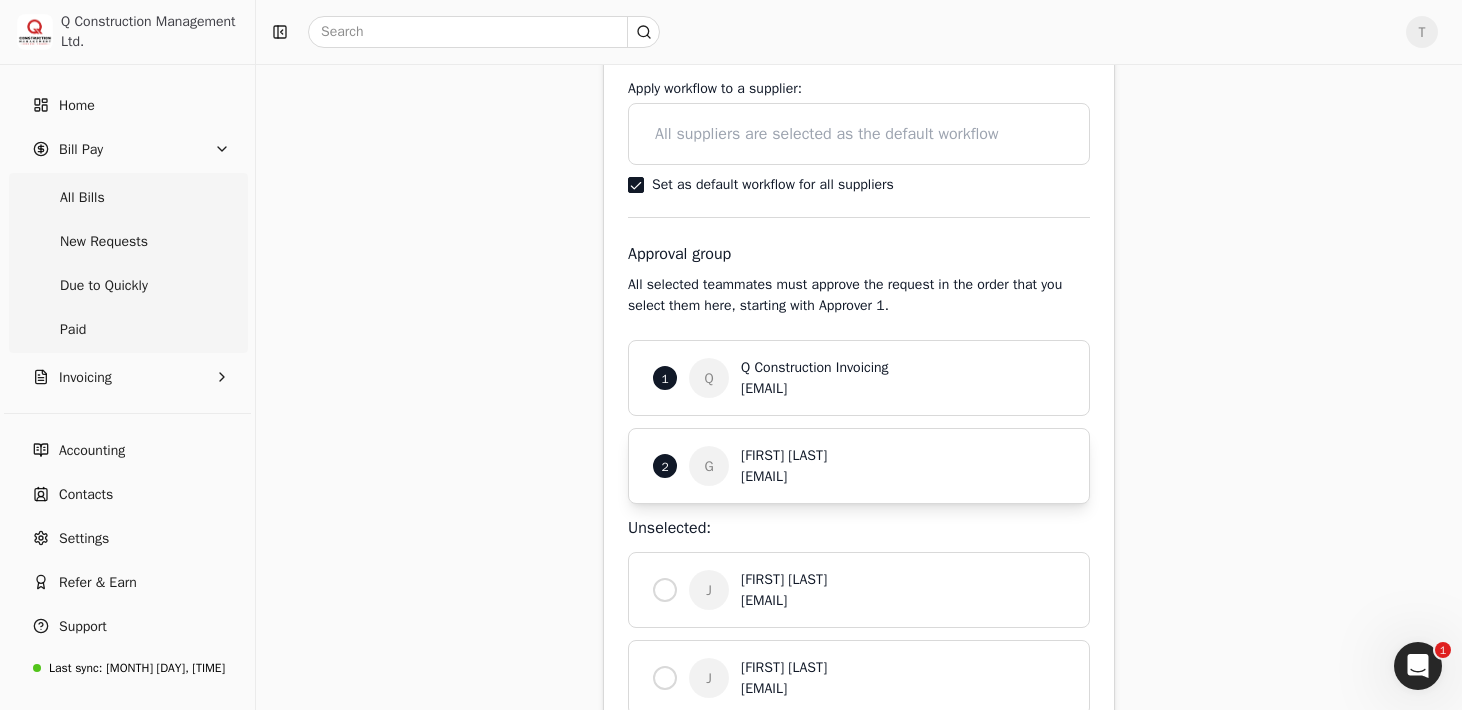 click on "[FIRST] [LAST]" at bounding box center (903, 455) 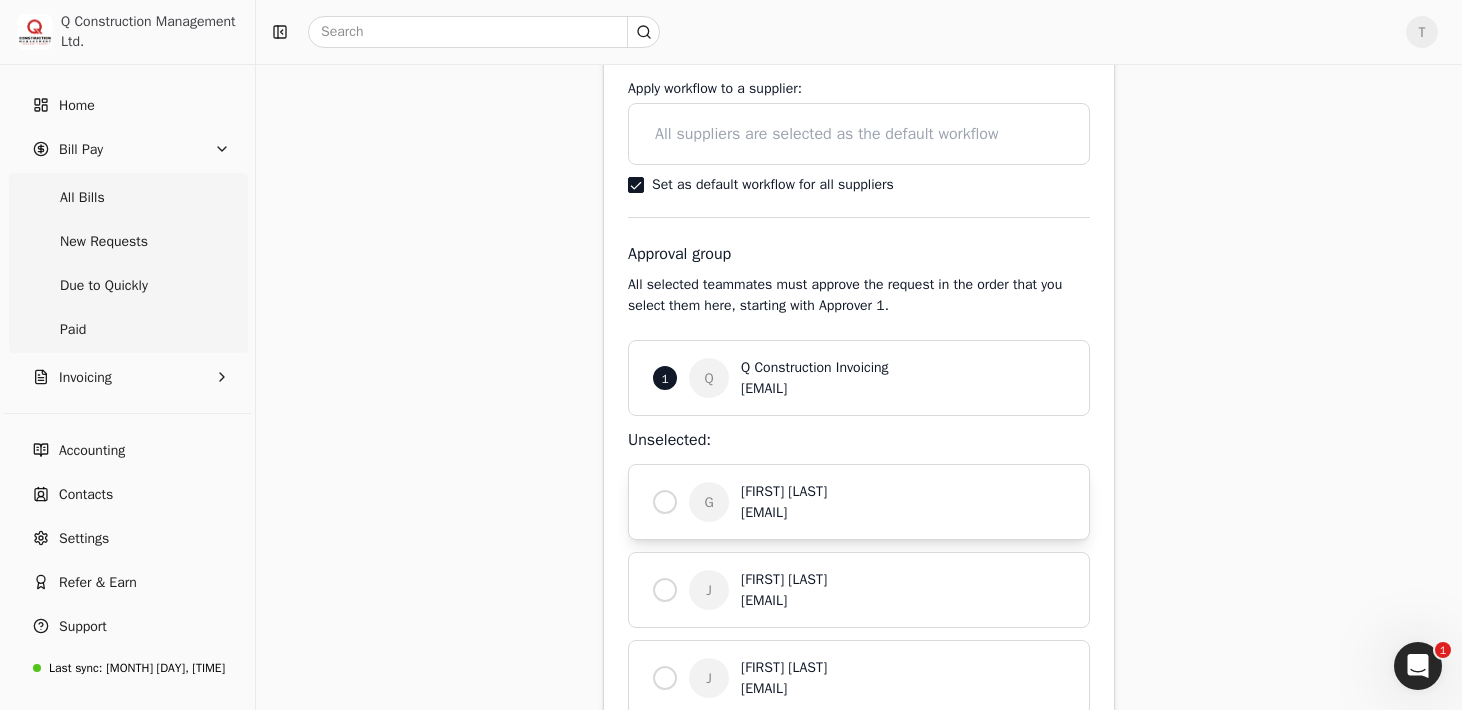 click on "[FIRST] [LAST]" at bounding box center (903, 491) 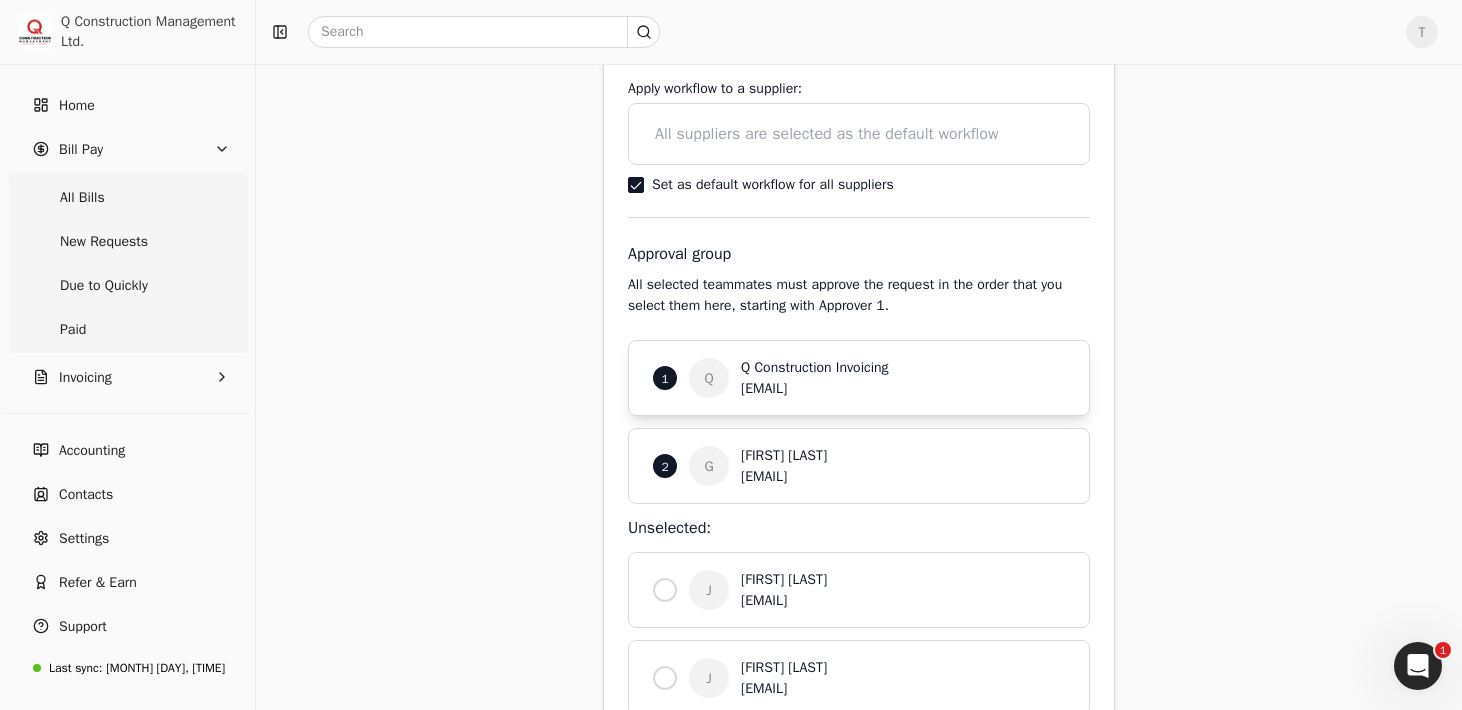 scroll, scrollTop: 0, scrollLeft: 0, axis: both 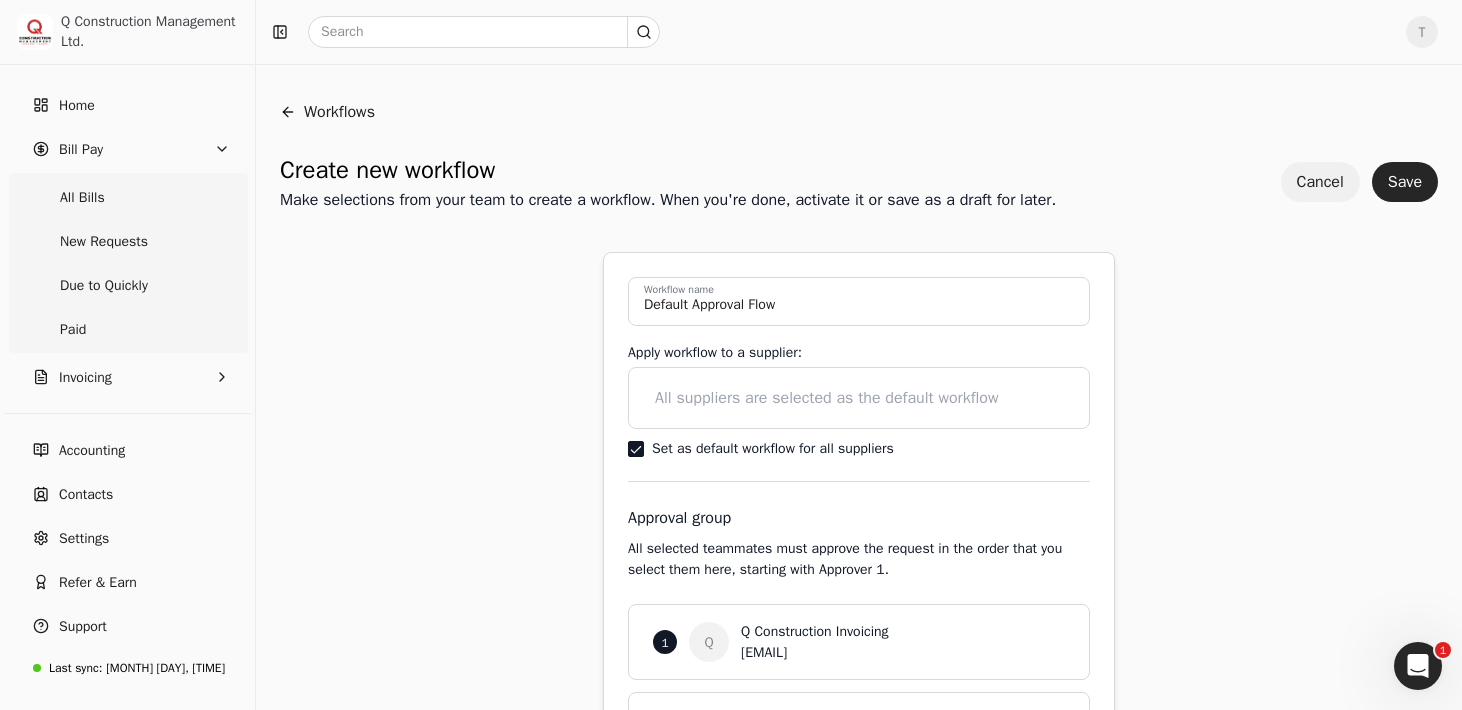 click on "Cancel" at bounding box center (1320, 182) 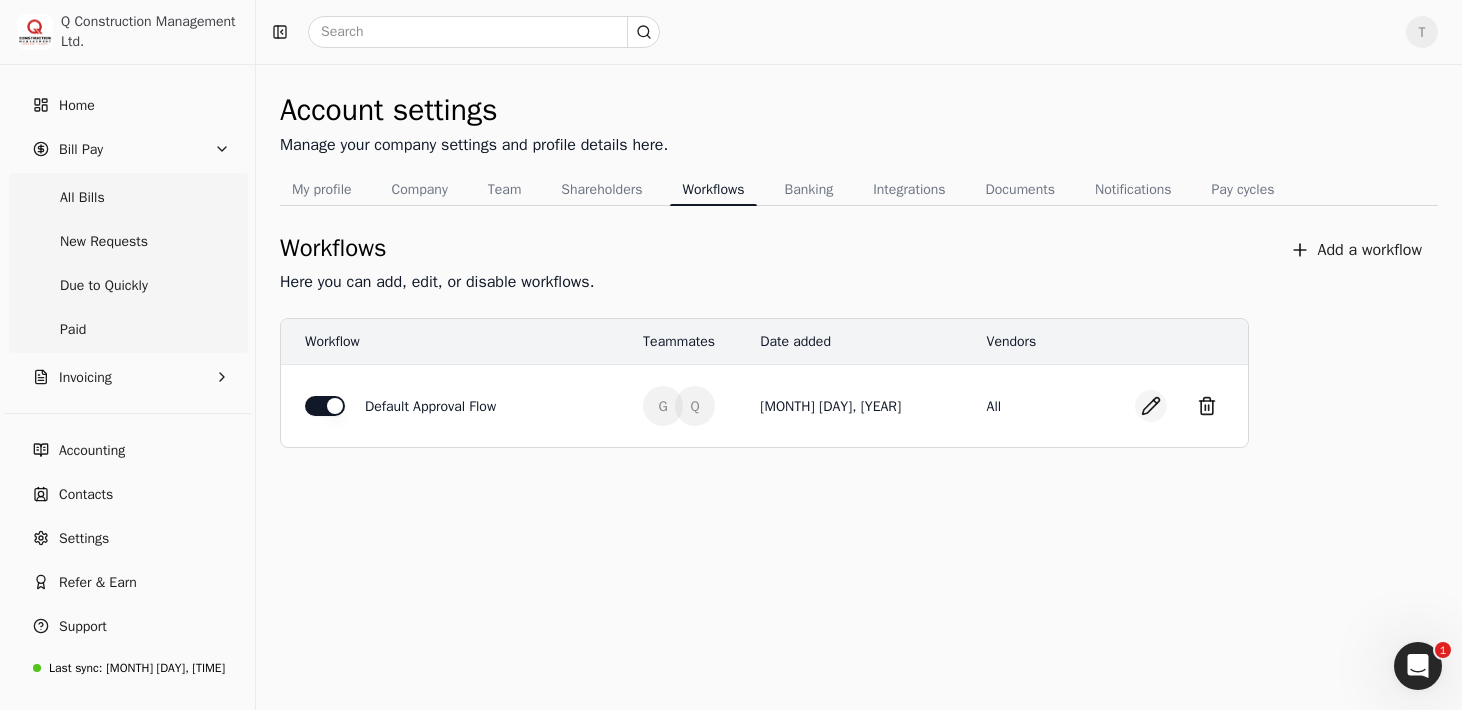 click at bounding box center (1151, 406) 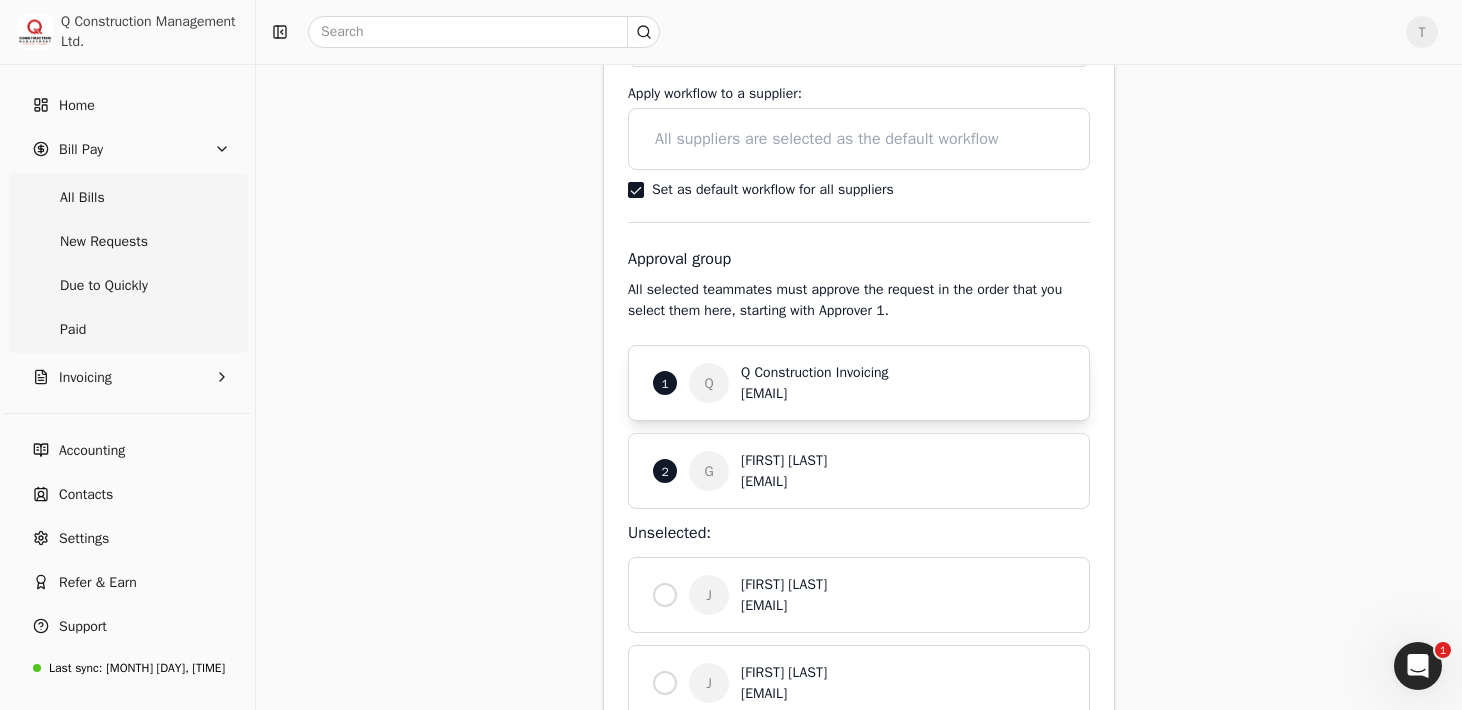 scroll, scrollTop: 394, scrollLeft: 0, axis: vertical 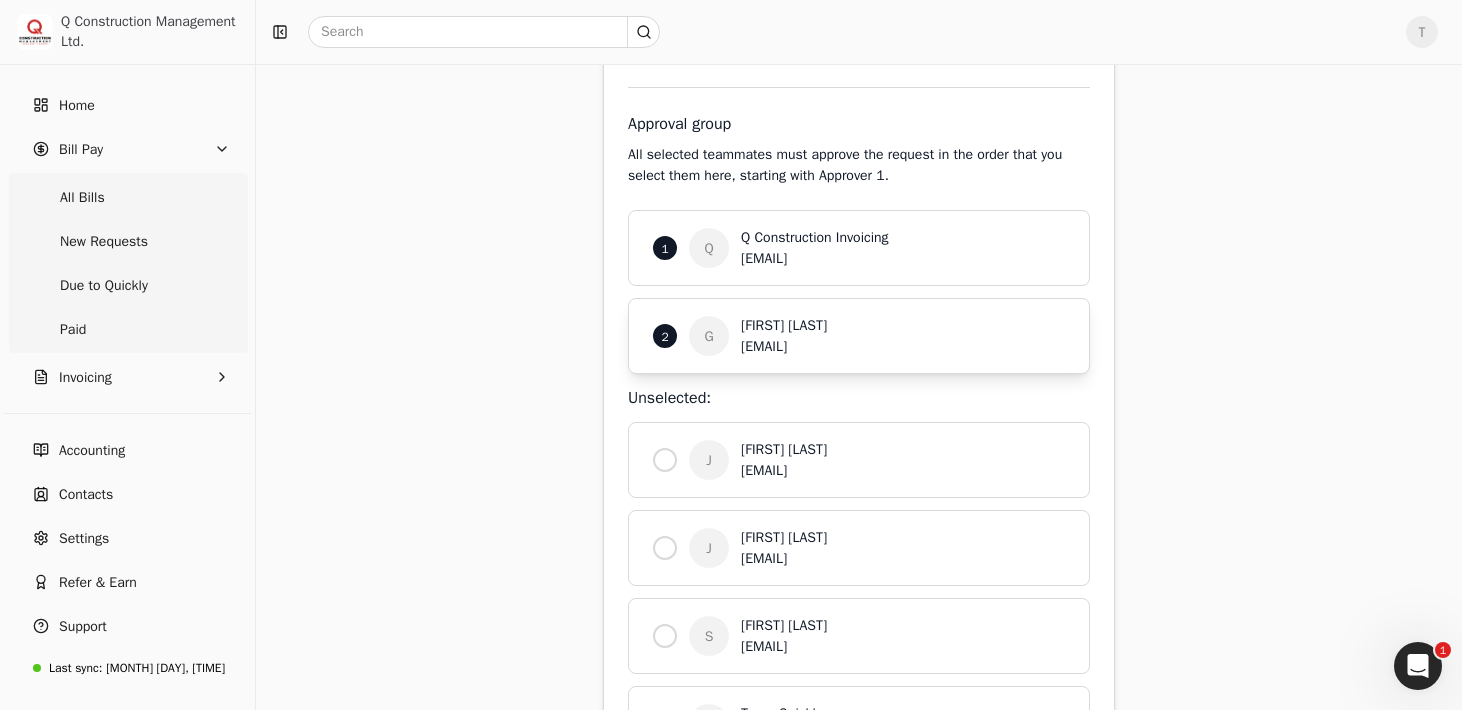 click on "[EMAIL]" at bounding box center (903, 346) 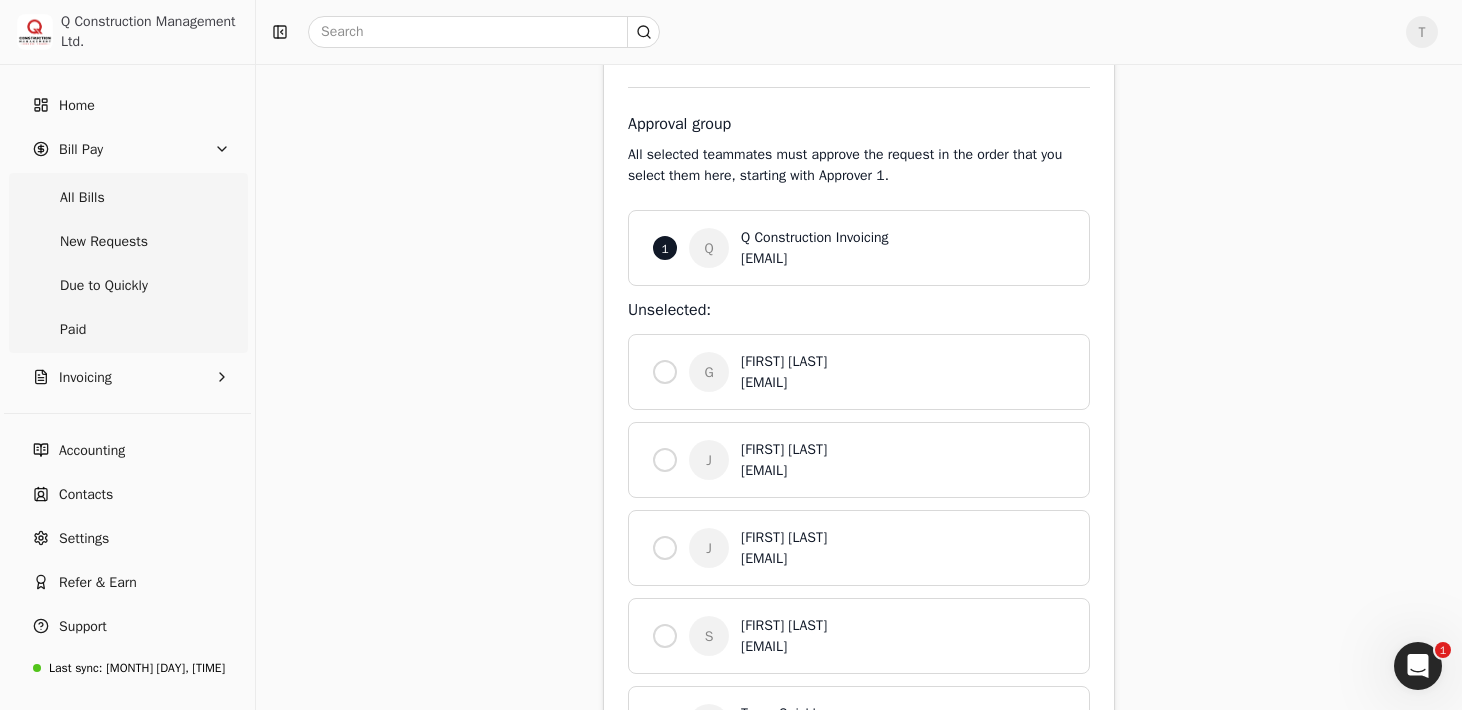 scroll, scrollTop: 0, scrollLeft: 0, axis: both 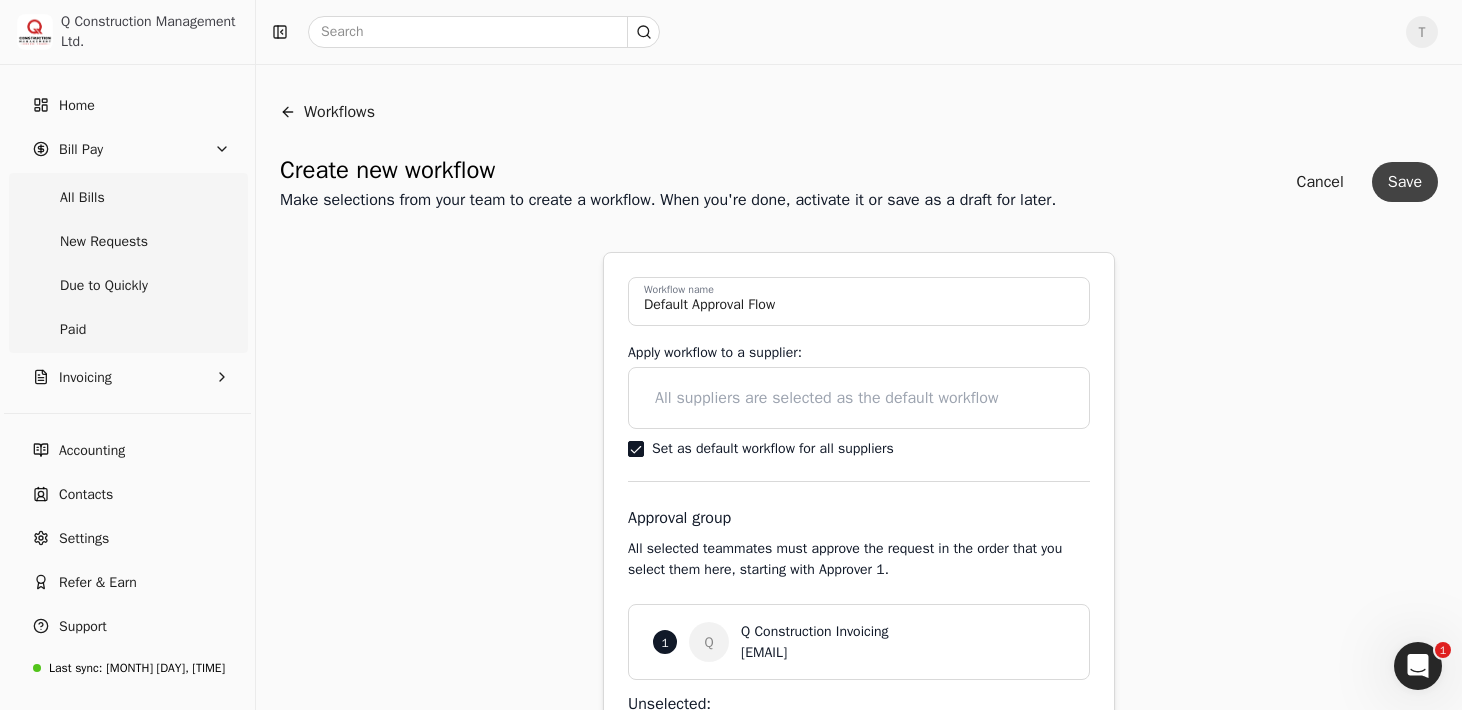click on "Save" at bounding box center [1405, 182] 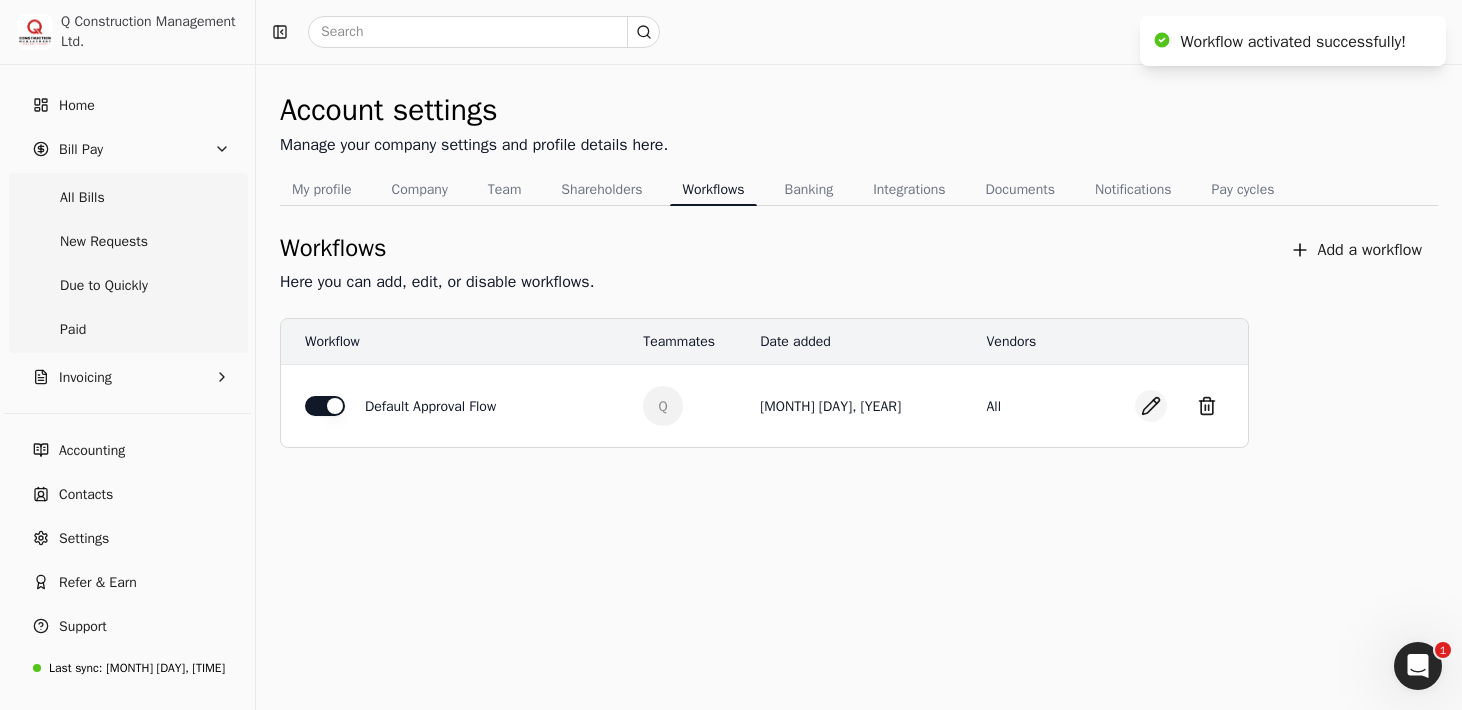 click at bounding box center (1151, 406) 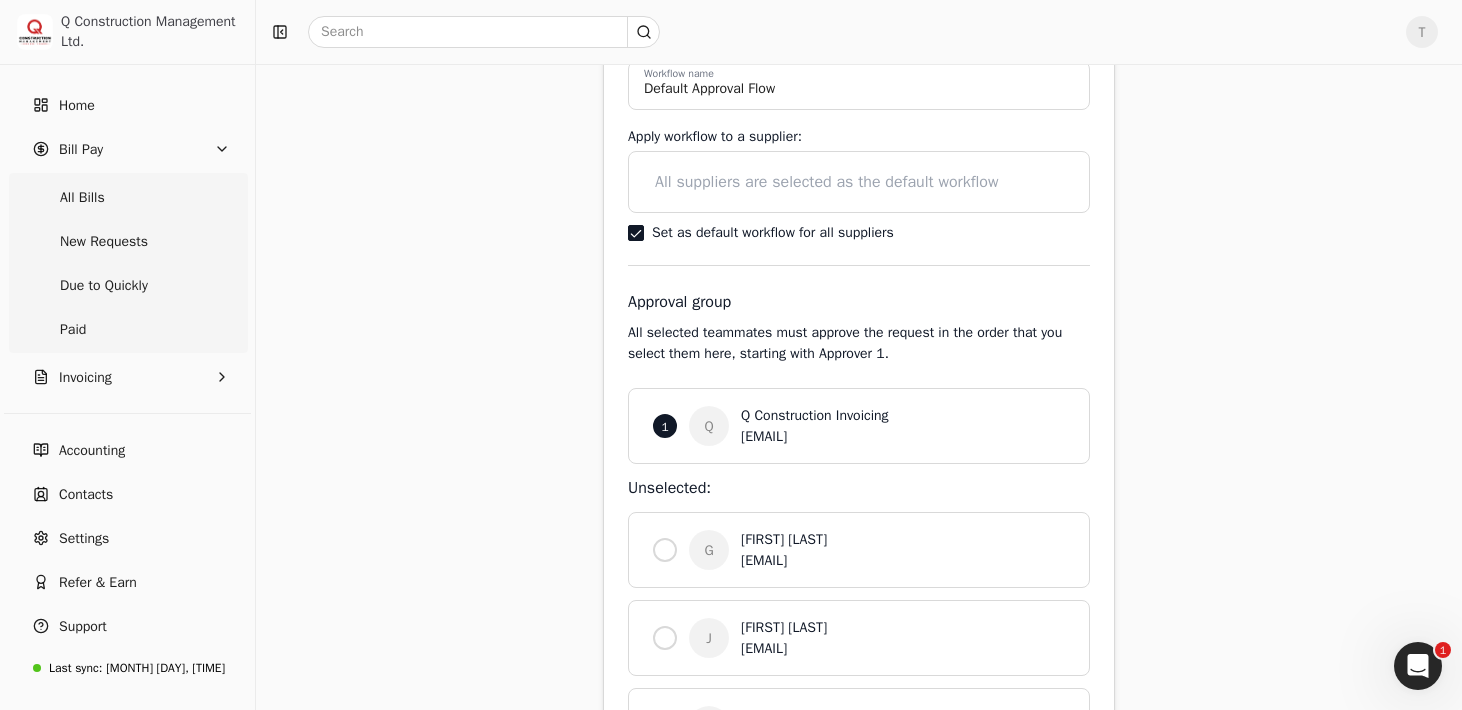 scroll, scrollTop: 221, scrollLeft: 0, axis: vertical 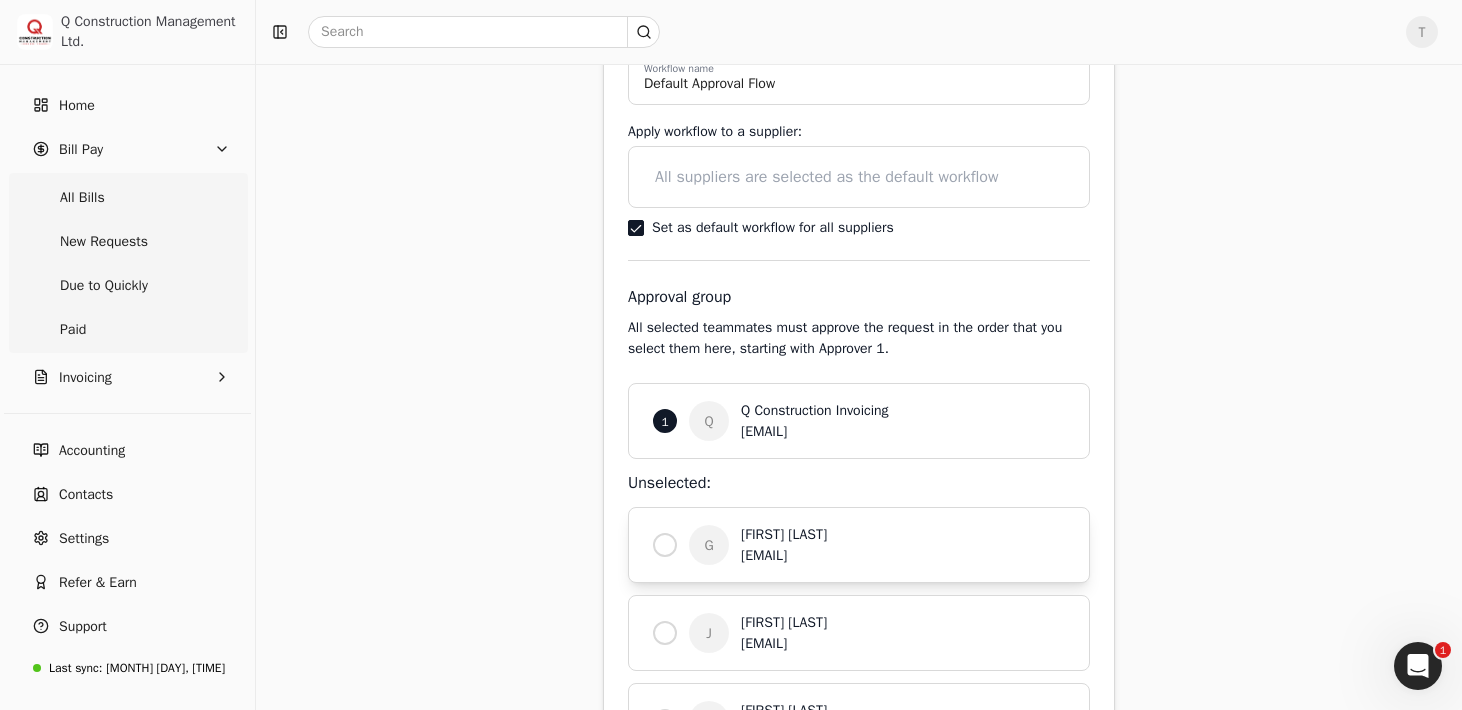 click on "[FIRST] [LAST]" at bounding box center [903, 534] 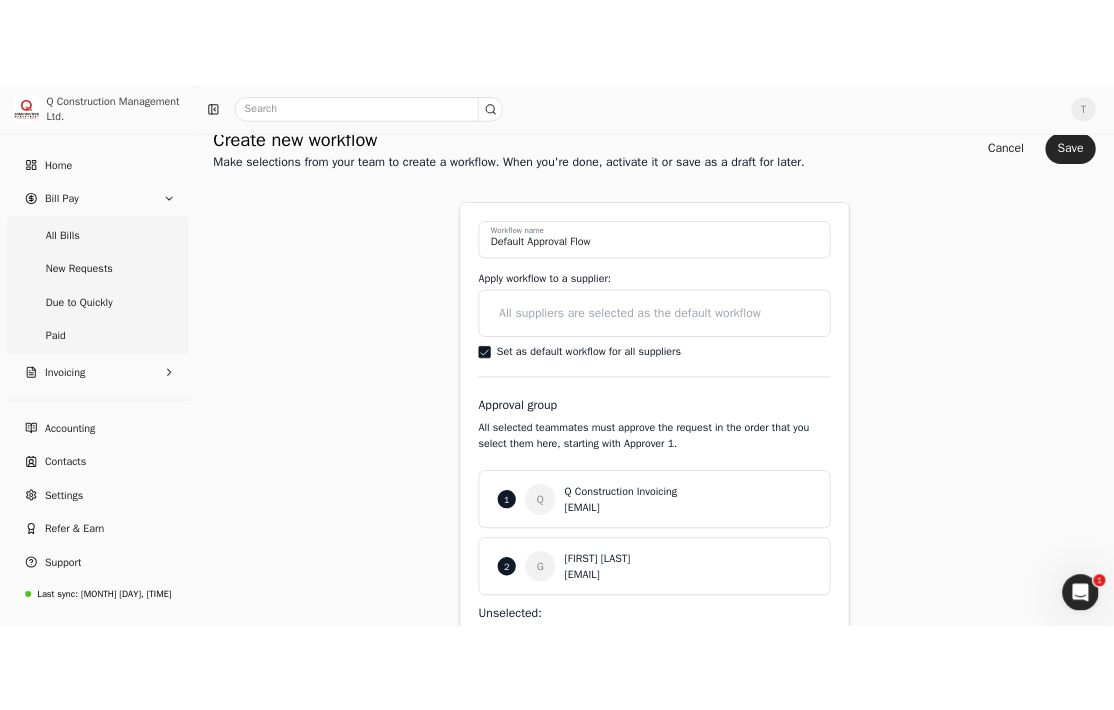 scroll, scrollTop: 0, scrollLeft: 0, axis: both 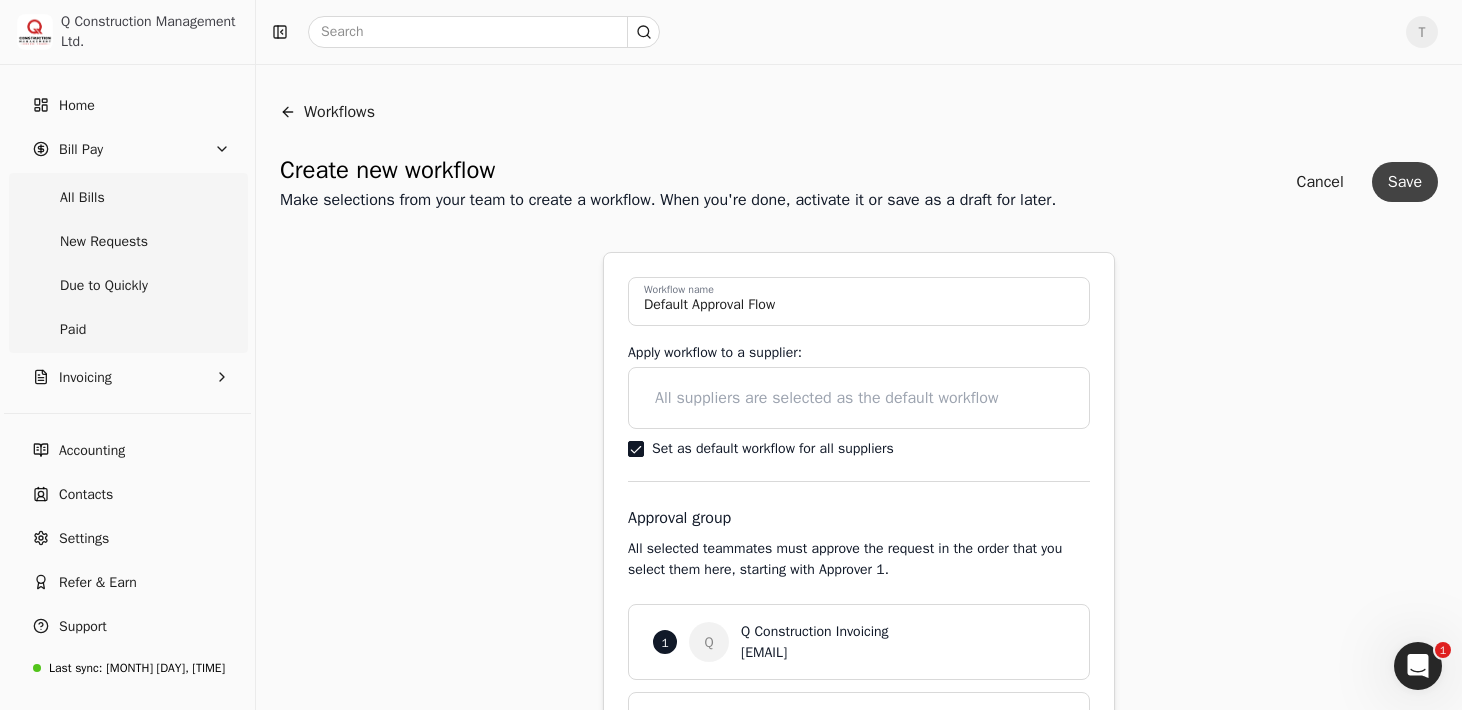 click on "Save" at bounding box center [1405, 182] 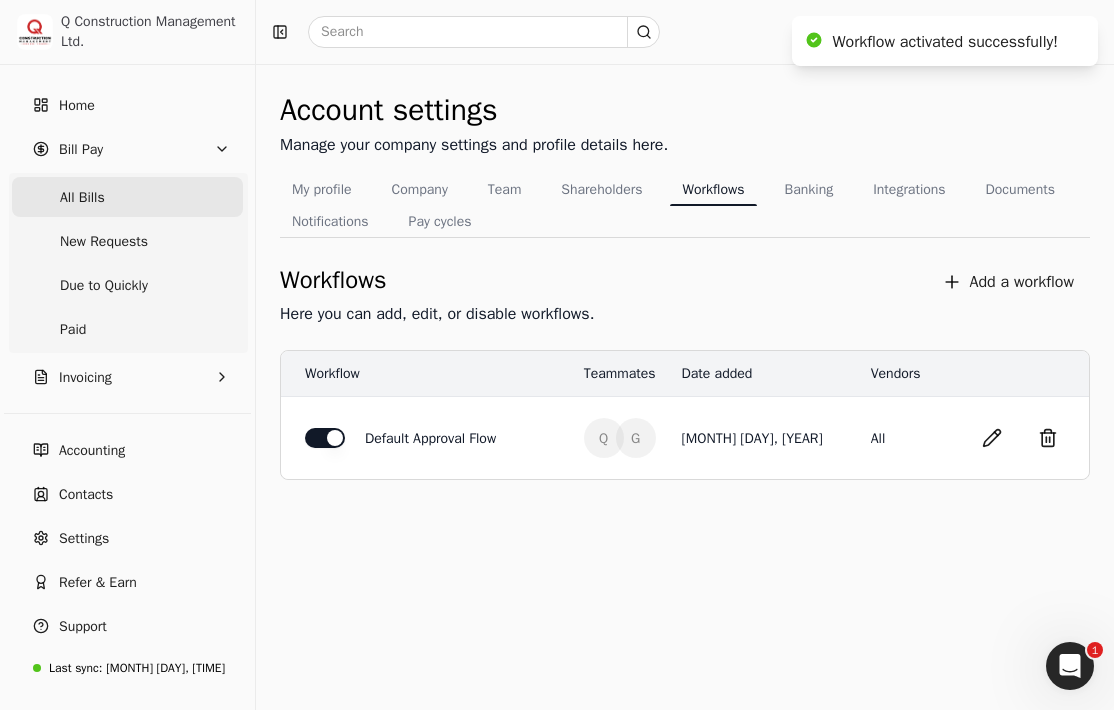 click on "All Bills" at bounding box center [127, 197] 